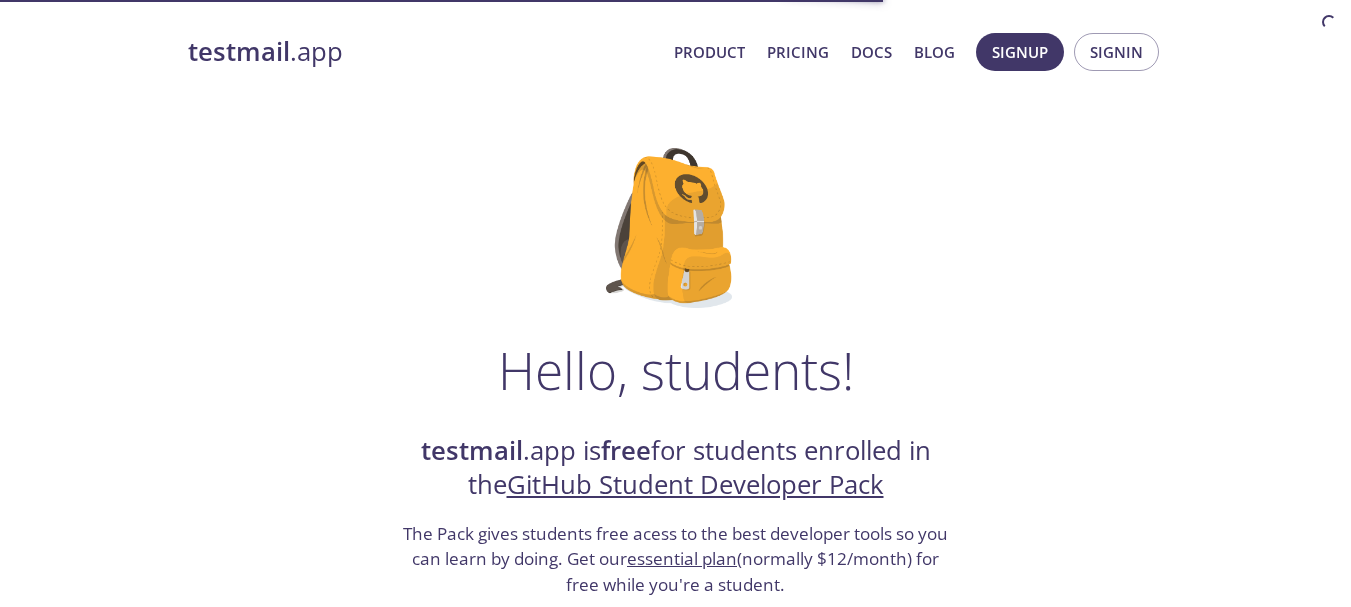 scroll, scrollTop: 0, scrollLeft: 0, axis: both 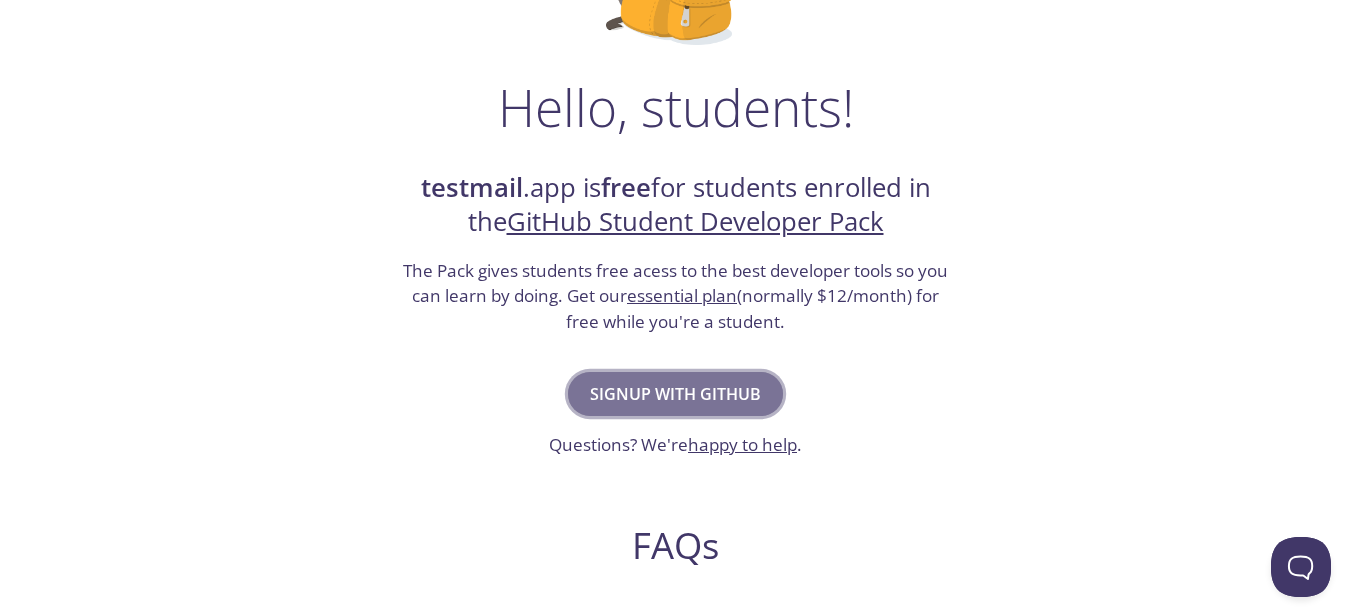 click on "Signup with GitHub" at bounding box center [675, 394] 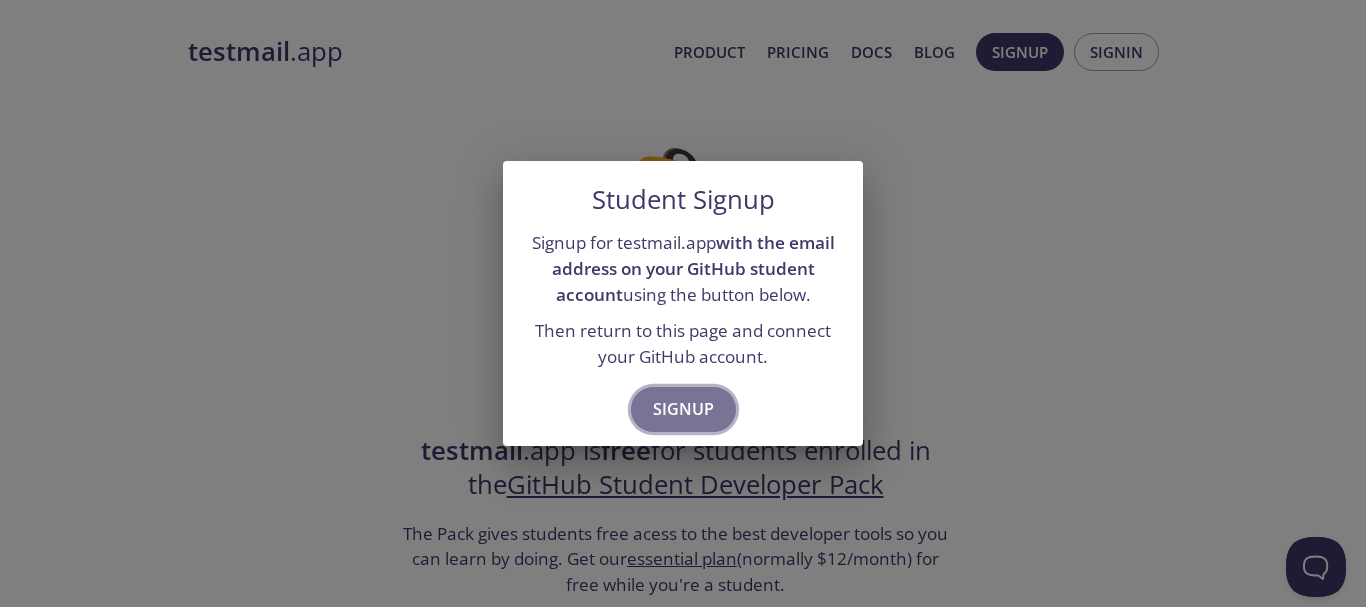 click on "Signup" at bounding box center [683, 409] 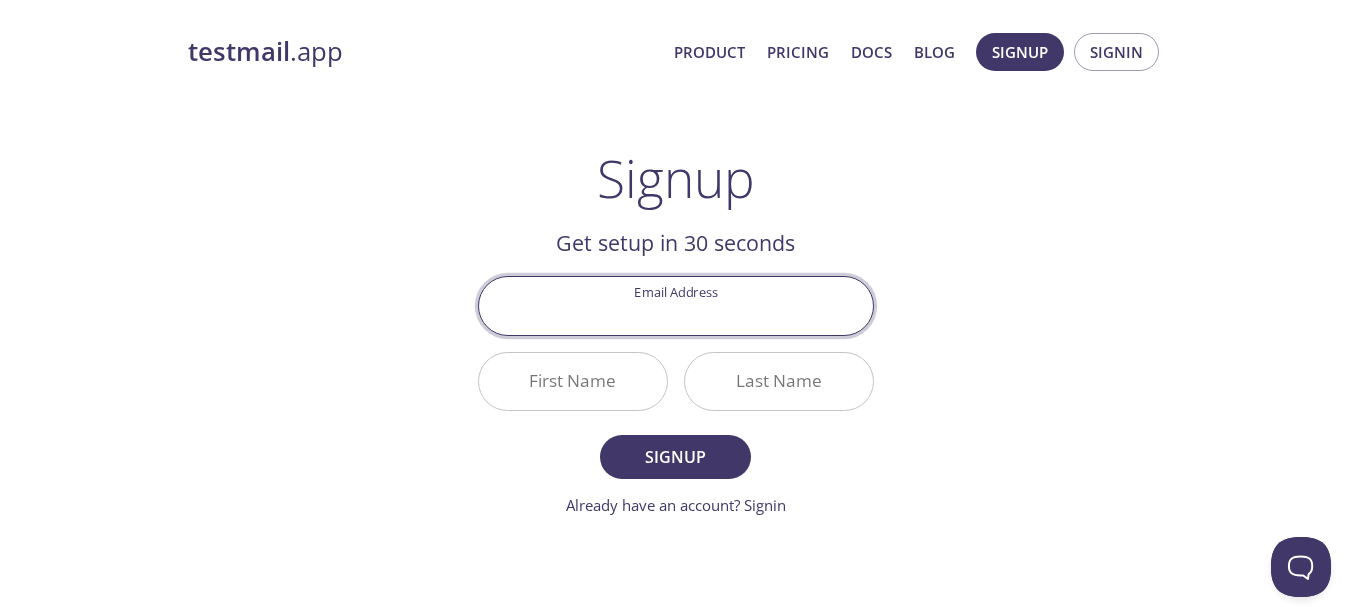 paste on "[EMAIL]" 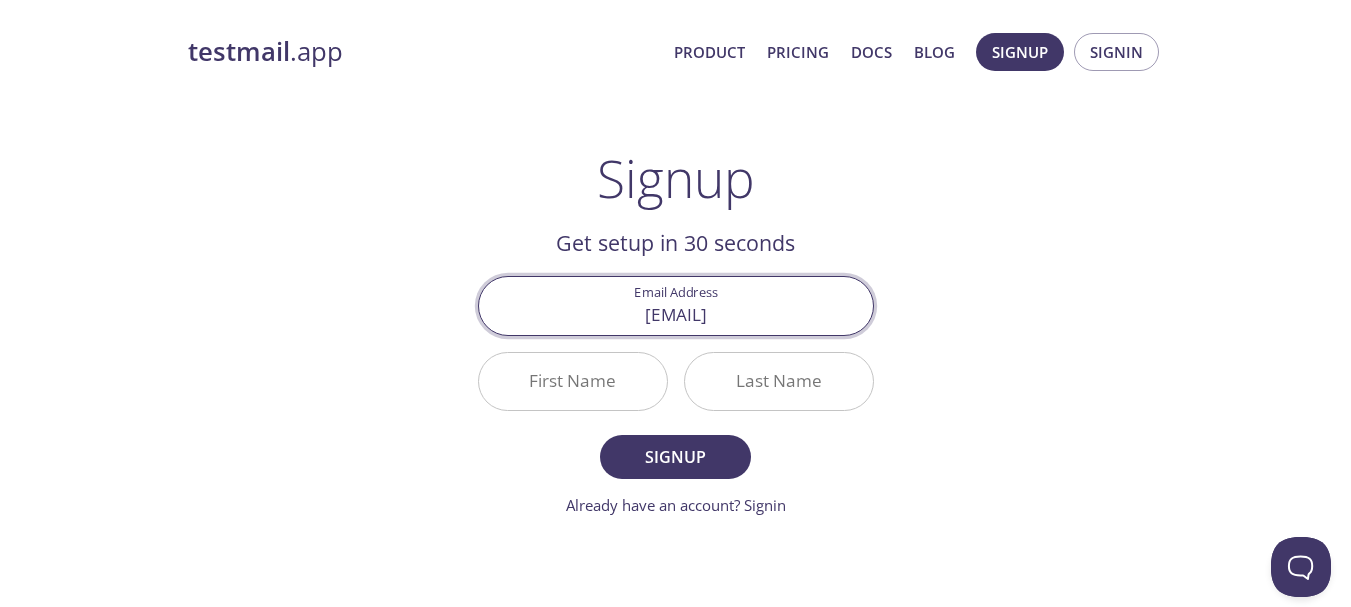 type on "[EMAIL]" 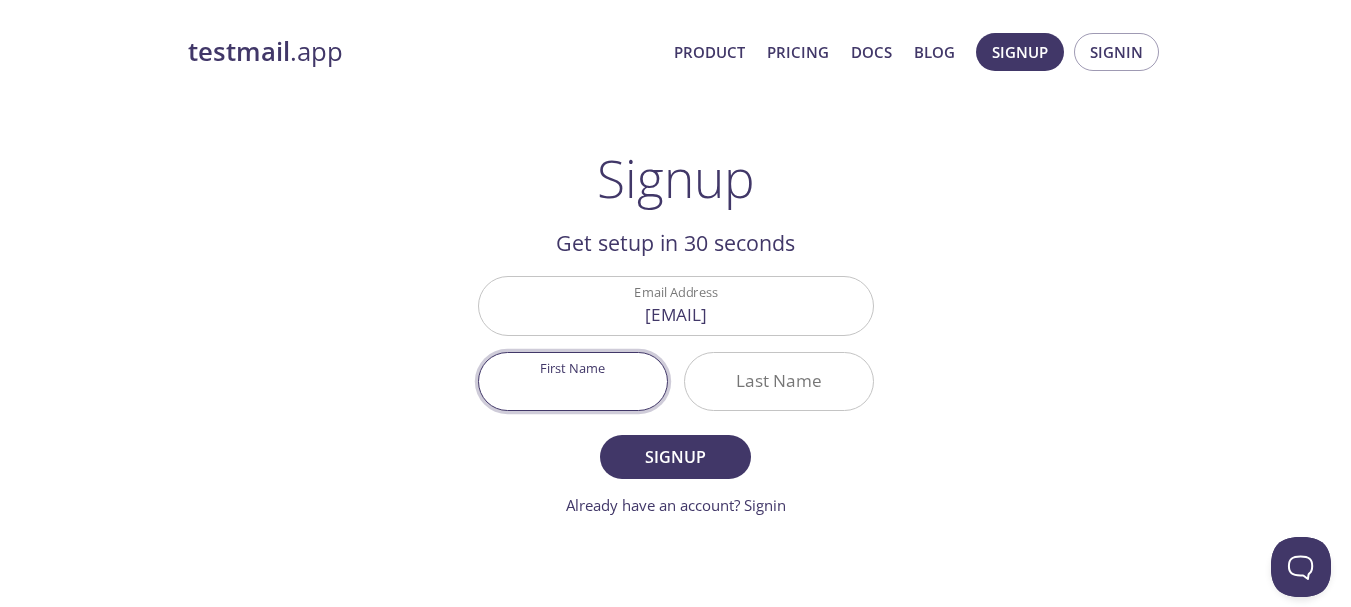 paste on "[FIRST]" 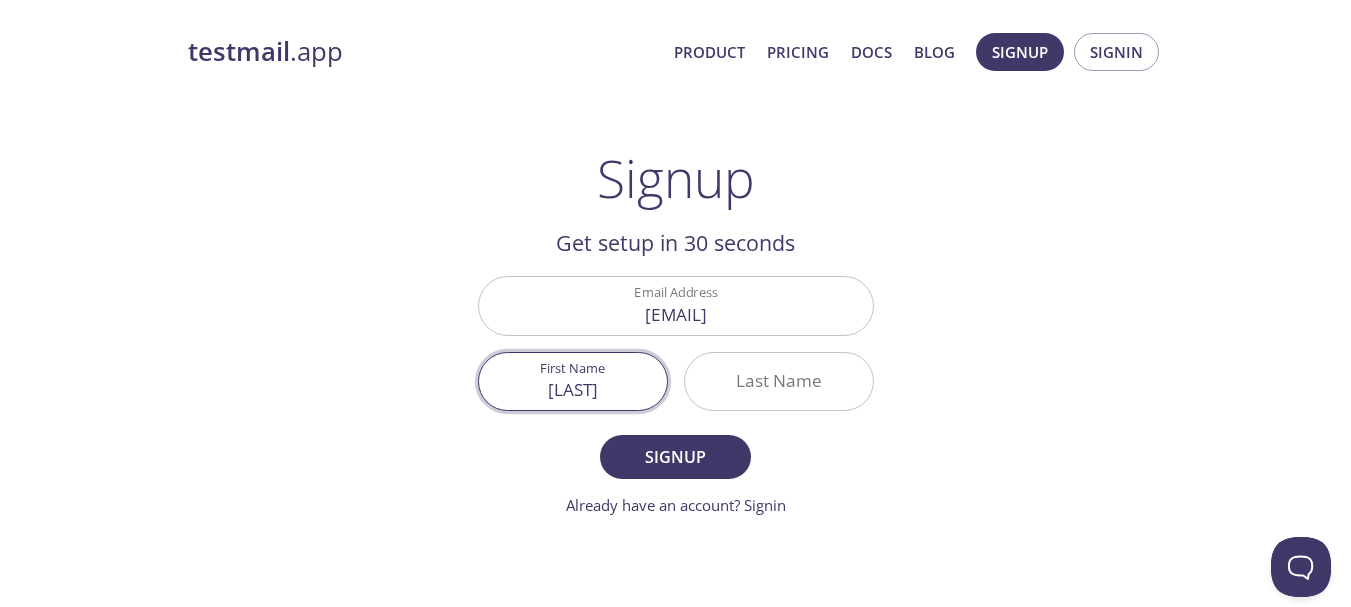 type on "[FIRST]" 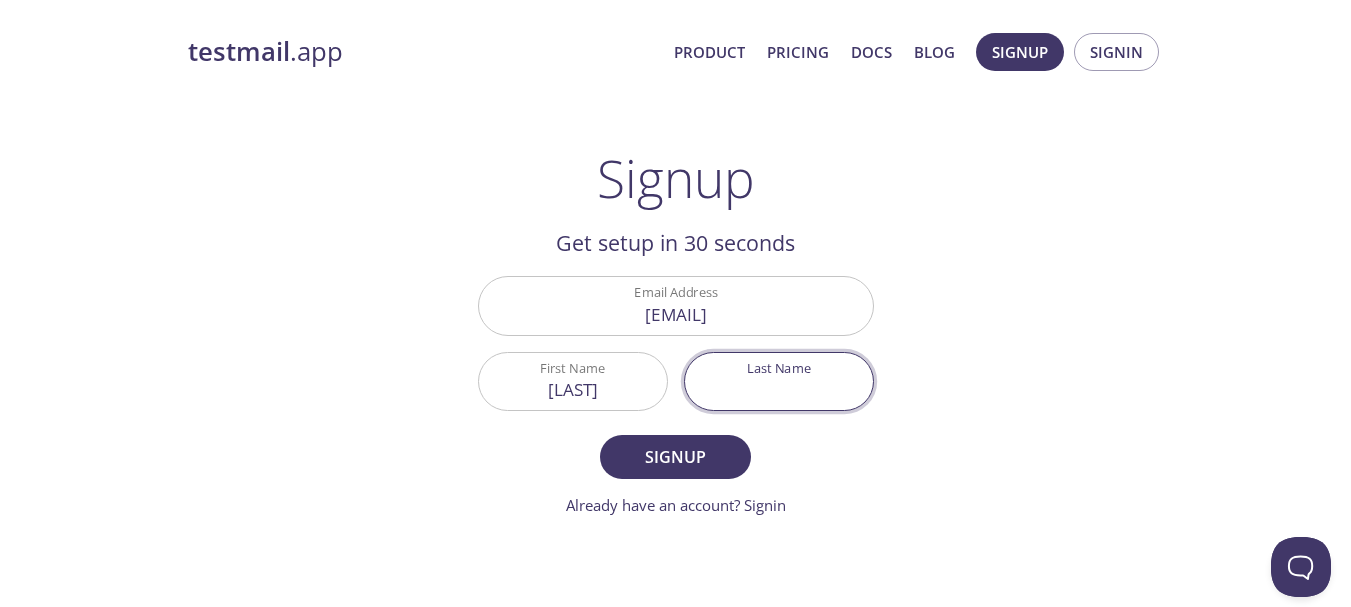 click on "Last Name" at bounding box center (779, 381) 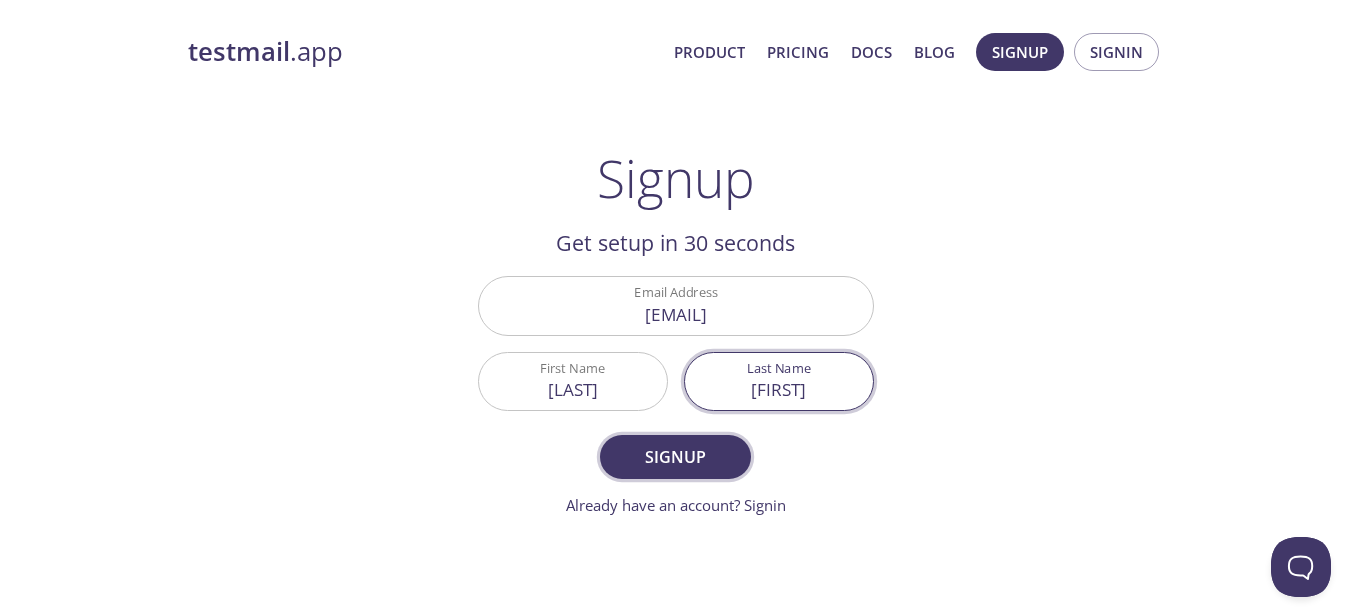 type on "[LAST]" 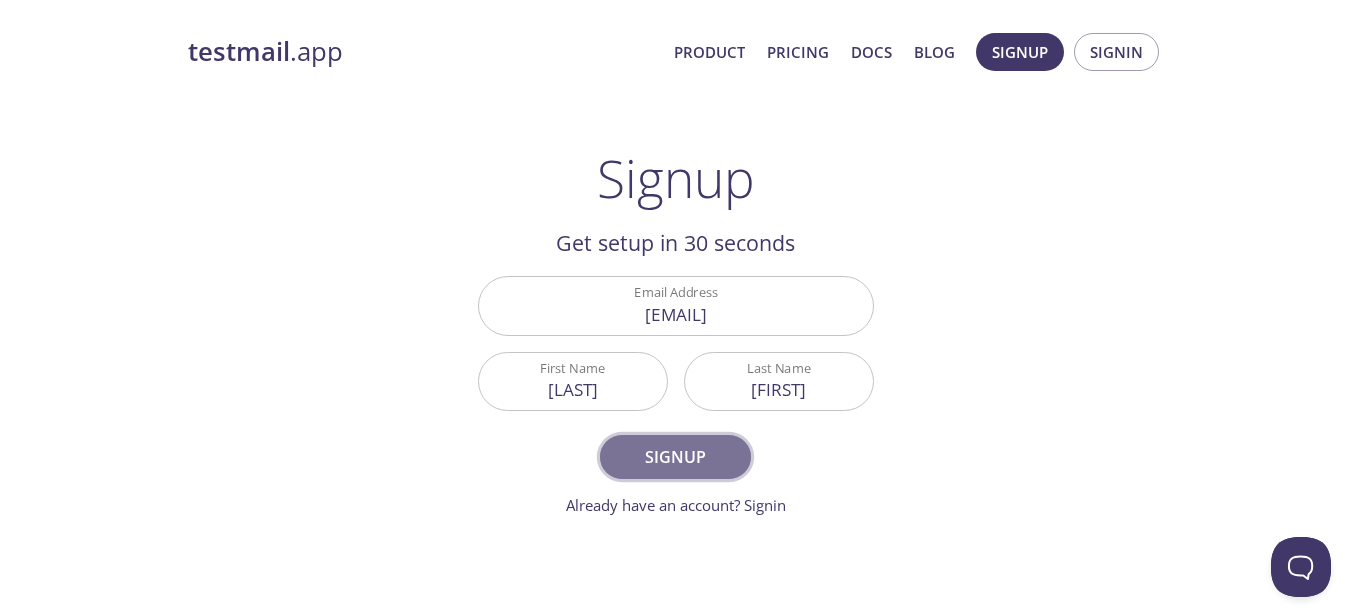 click on "Signup" at bounding box center (675, 457) 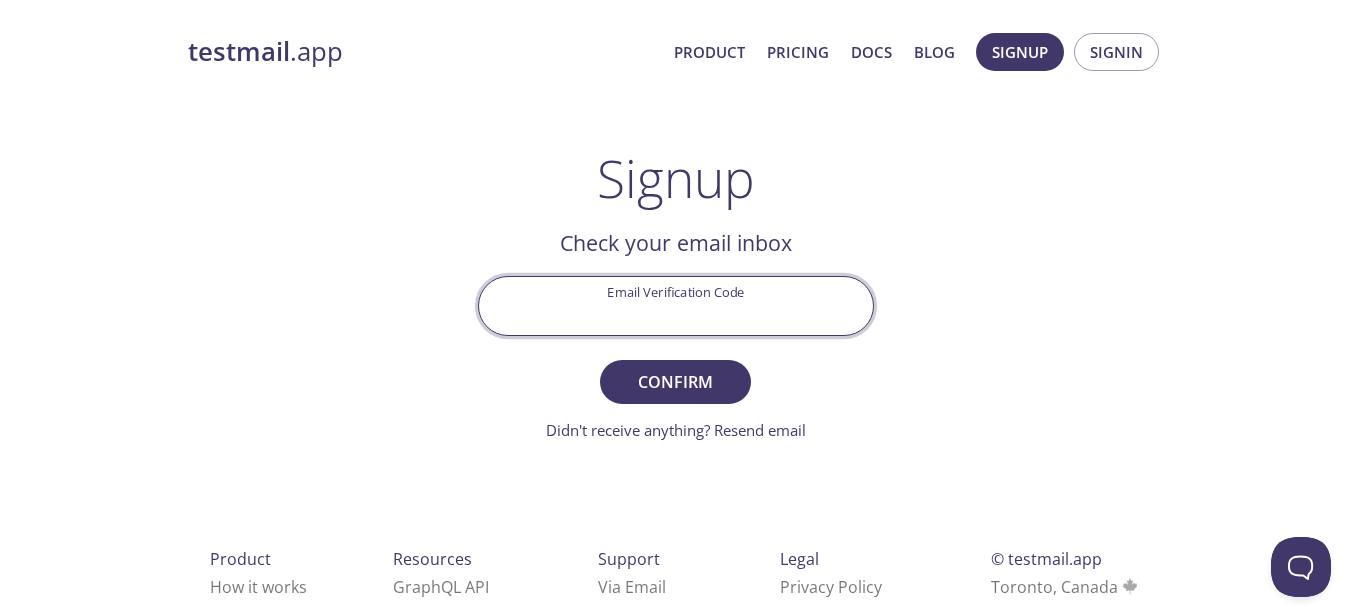 click on "Email Verification Code" at bounding box center [676, 305] 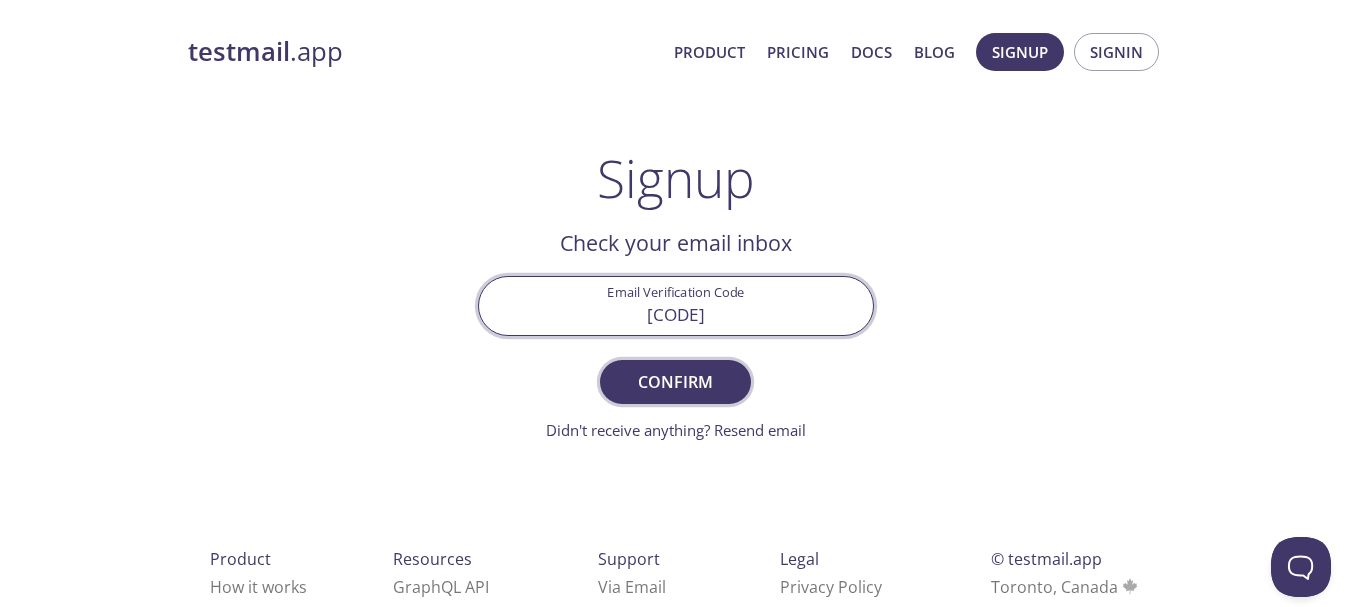 type on "PEF61YZ" 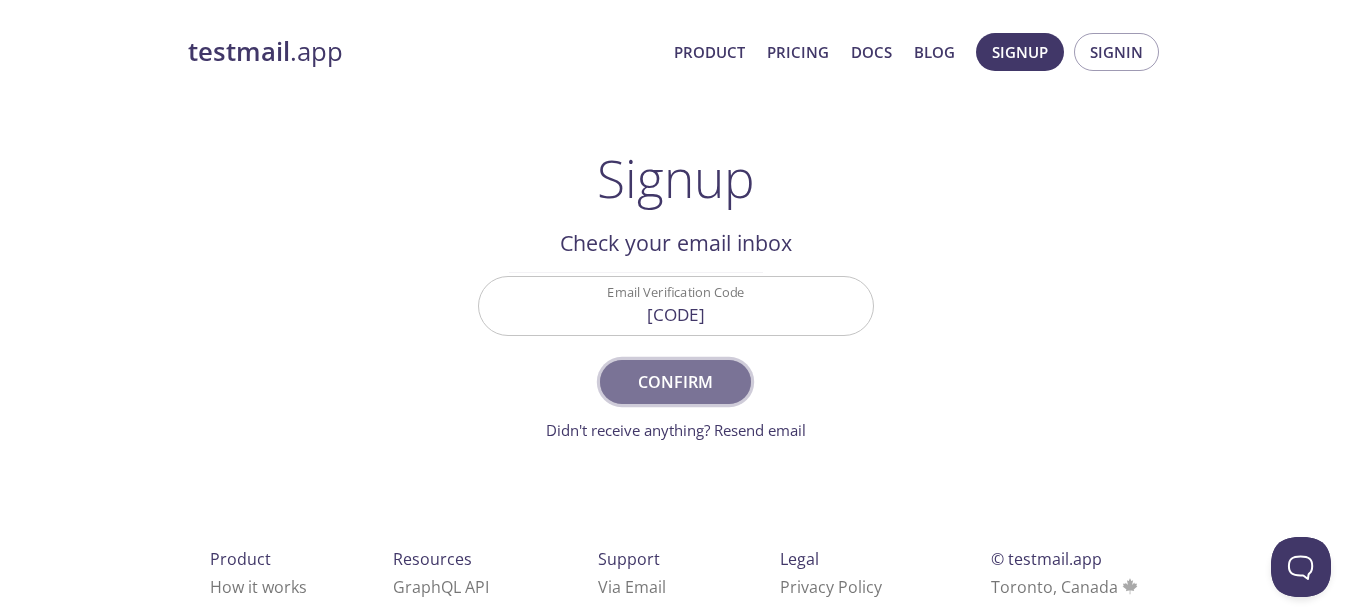 click on "Confirm" at bounding box center (675, 382) 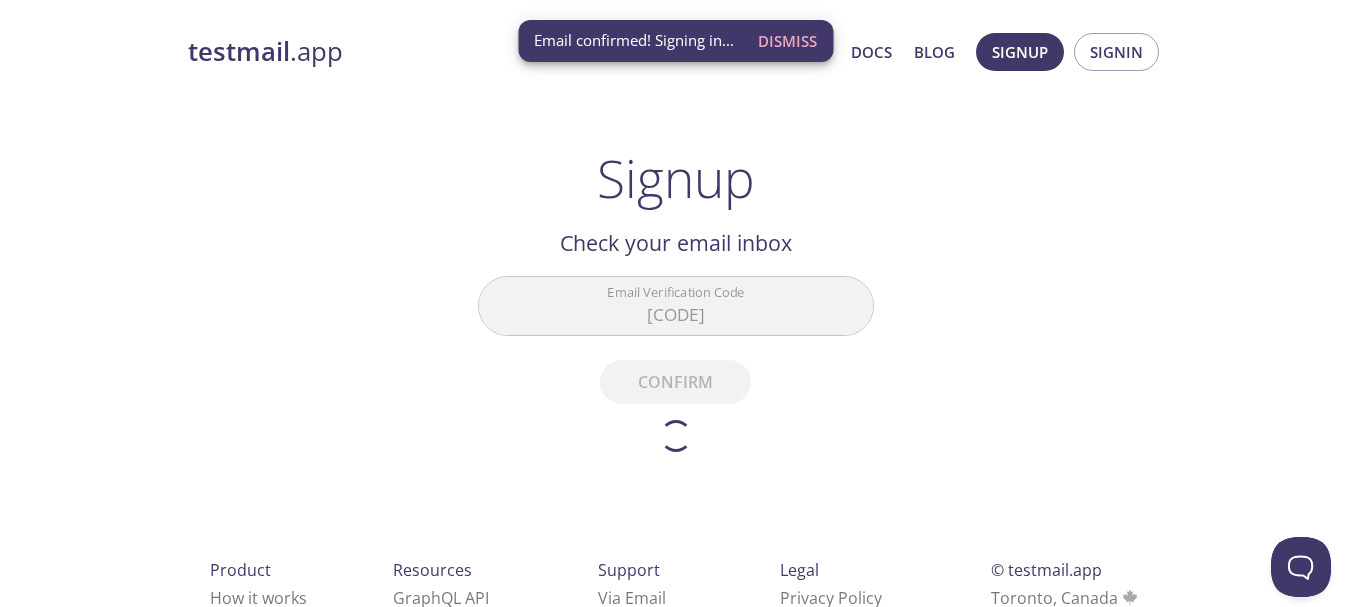 click on "testmail .app Product Pricing Docs Blog Signup Signin Signup Get setup in 30 seconds Email Address truthprevials1@outlook.com First Name Melaku Last Name Abera Signup Already have an account? Signin Check your email inbox Email Verification Code PEF61YZ Confirm Didn't receive anything? Resend email Product How it works Highlights Pricing Resources GraphQL API Documentation Status Page Support Via Email Via Live Chat FAQ s Legal Privacy Policy Terms of Service DPA (GDPR) © testmail.app Toronto, Canada Who We Are Email confirmed! Signing in... Dismiss" at bounding box center [675, 372] 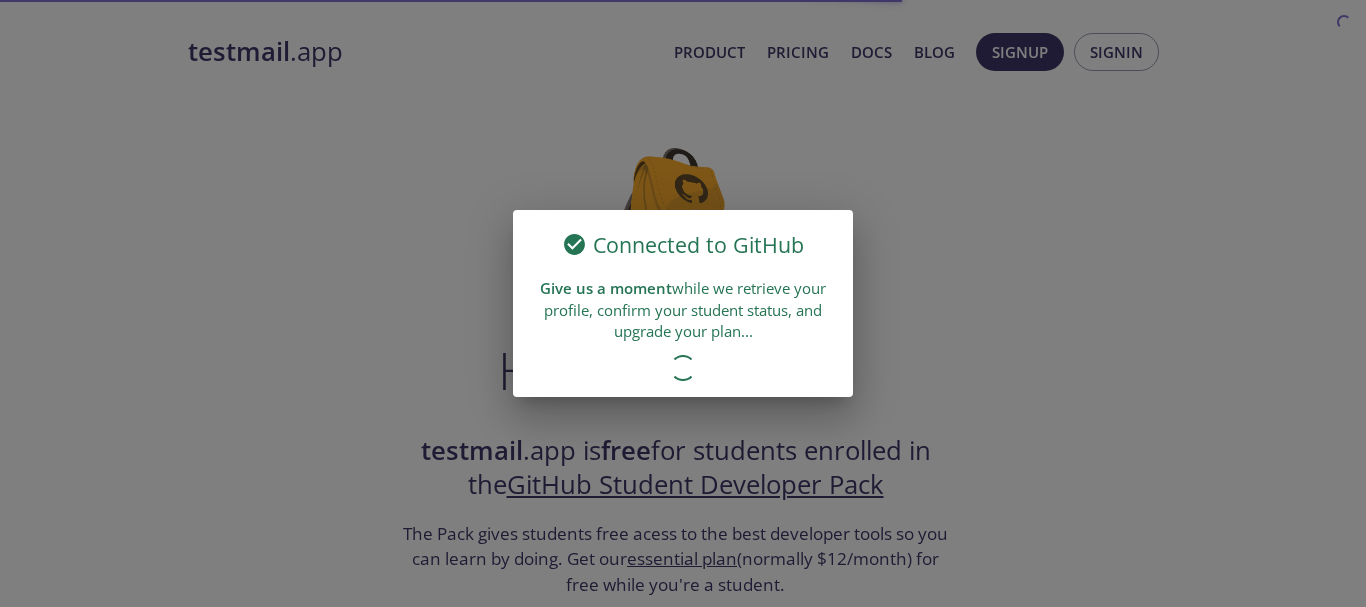scroll, scrollTop: 0, scrollLeft: 0, axis: both 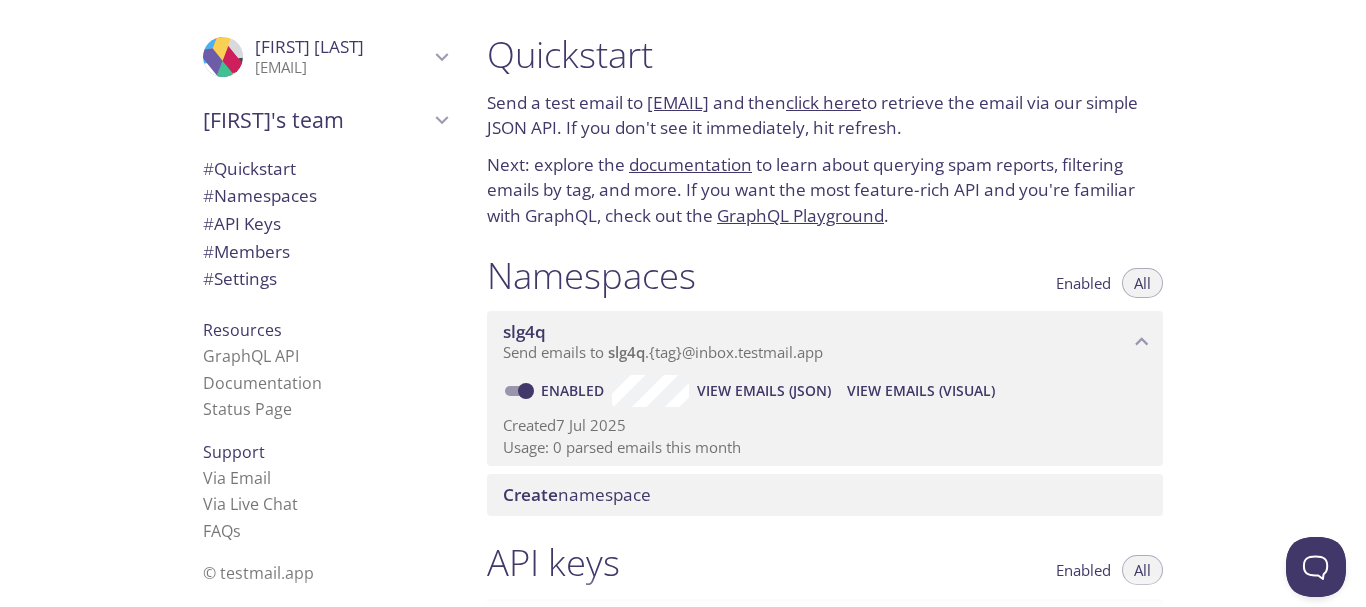 click on ".cls-1 {
fill: #6d5ca8;
}
.cls-2 {
fill: #3fc191;
}
.cls-3 {
fill: #3b4752;
}
.cls-4 {
fill: #ce1e5b;
}
.cls-5 {
fill: #f8d053;
}
.cls-6 {
fill: #48b0f7;
}
.cls-7 {
fill: #d7d9db;
}
ProfilePic [FIRST]   [LAST] [EMAIL] User Settings Signout [FIRST]'s team Create new team #  Quickstart #  Namespaces #  API Keys #  Members #  Settings Resources GraphQL API Documentation Status Page Support Via Email Via Live Chat FAQ s © example.app" at bounding box center [235, 303] 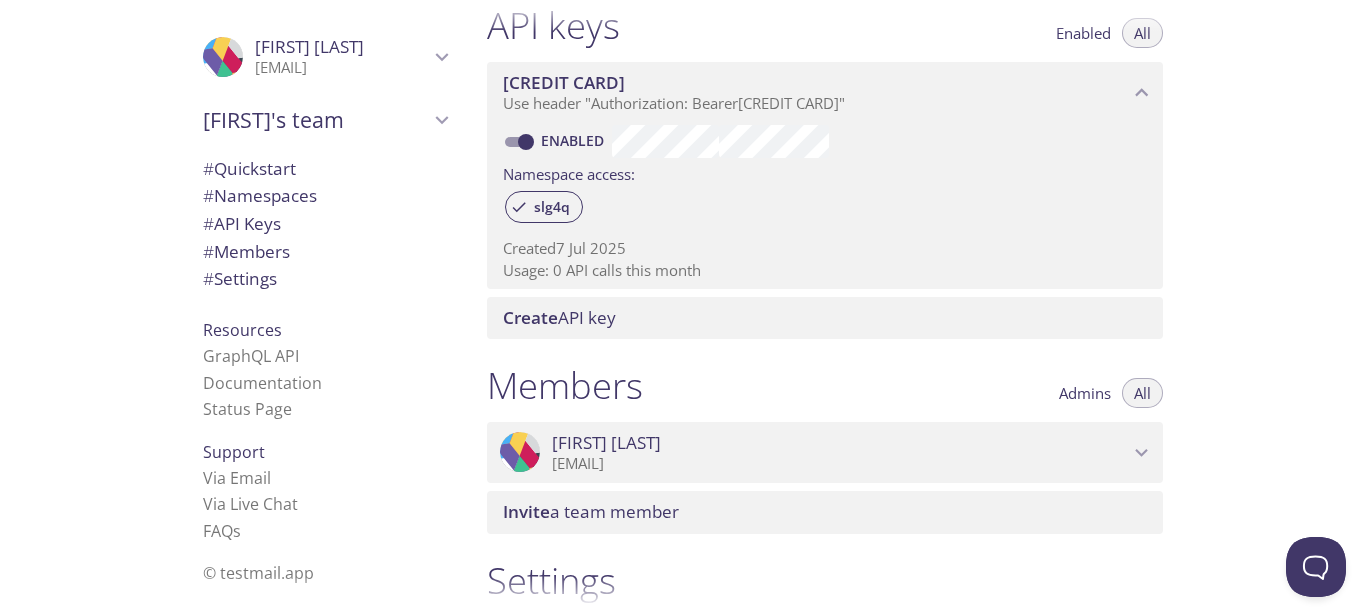 scroll, scrollTop: 555, scrollLeft: 0, axis: vertical 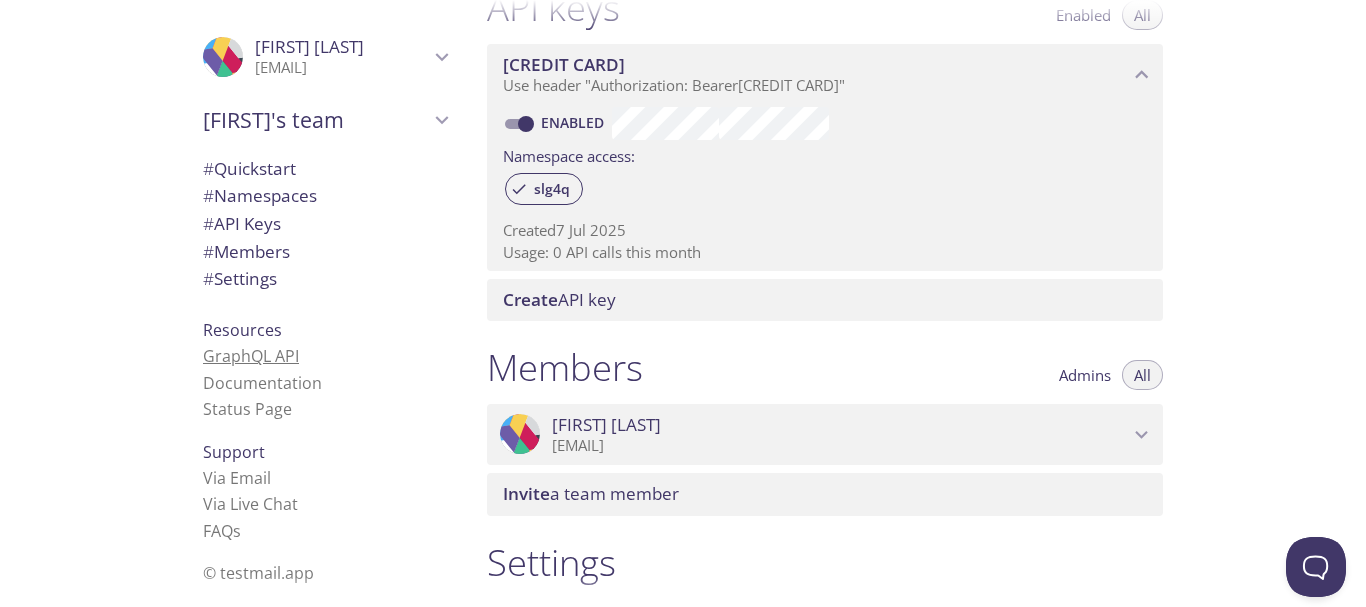 click on "GraphQL API" at bounding box center [251, 356] 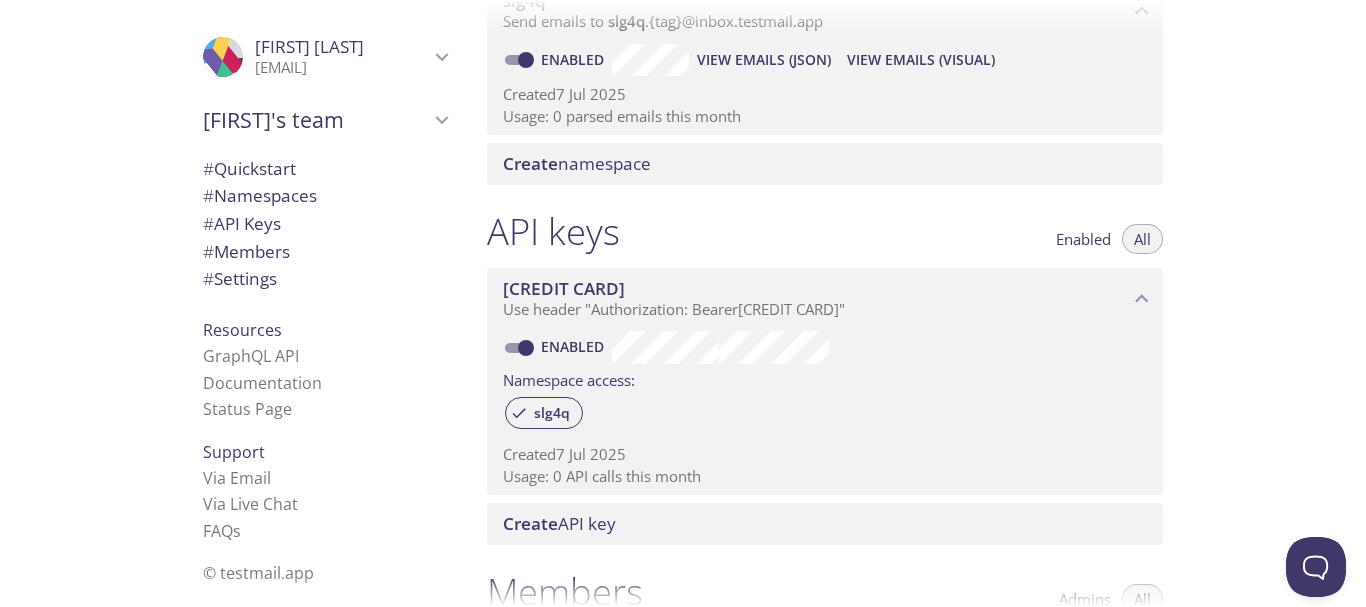 scroll, scrollTop: 0, scrollLeft: 0, axis: both 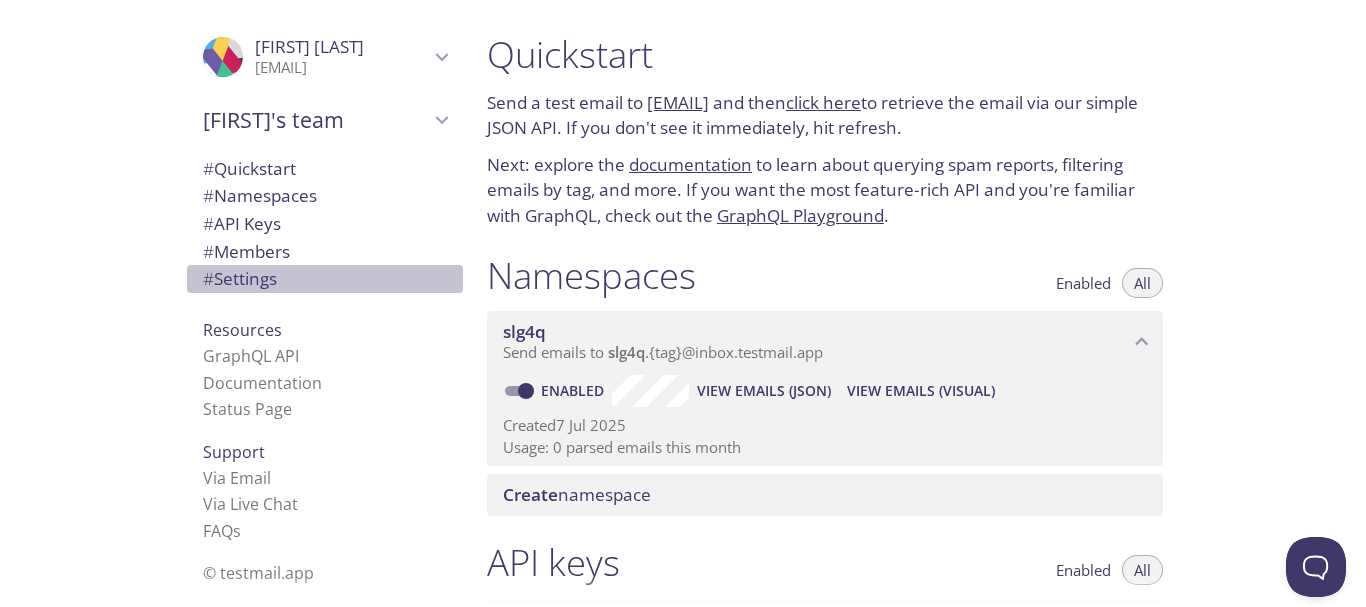 click on "#  Settings" at bounding box center [240, 278] 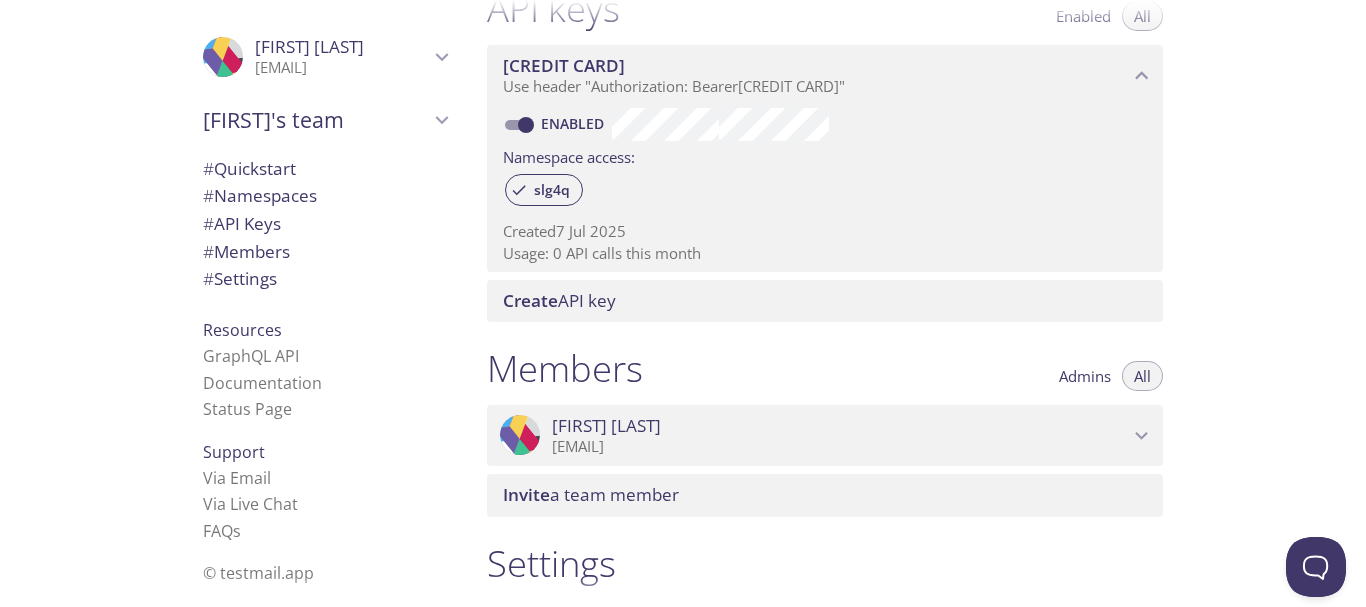 scroll, scrollTop: 559, scrollLeft: 0, axis: vertical 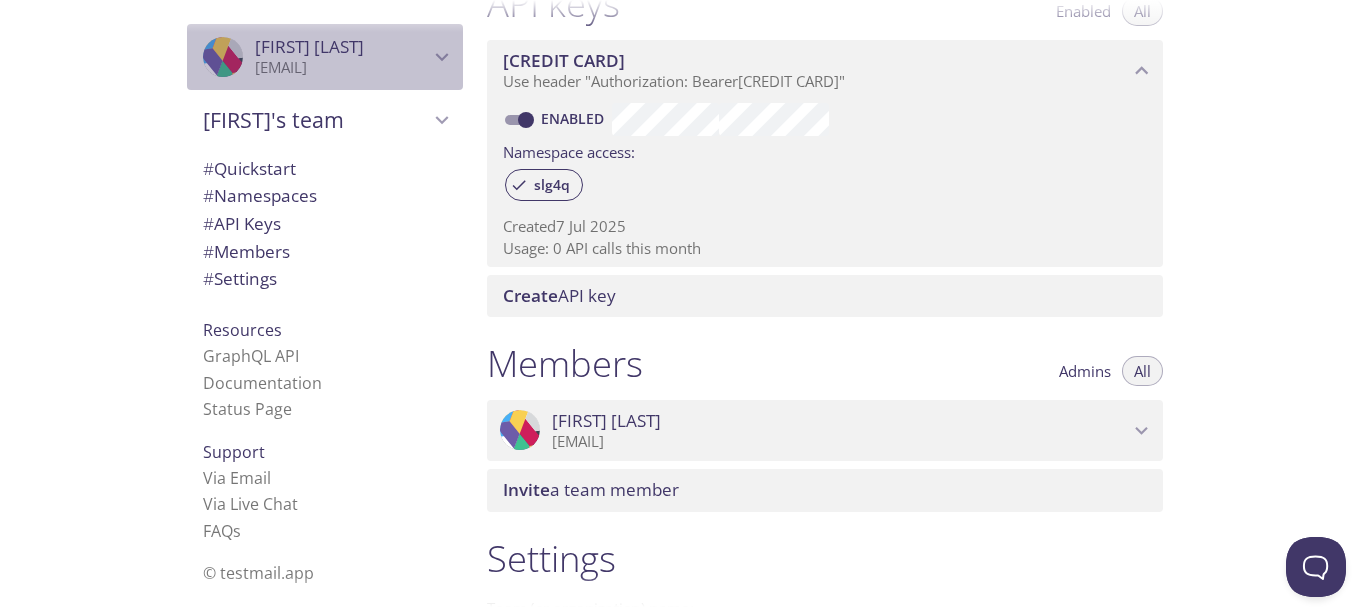 click at bounding box center (442, 57) 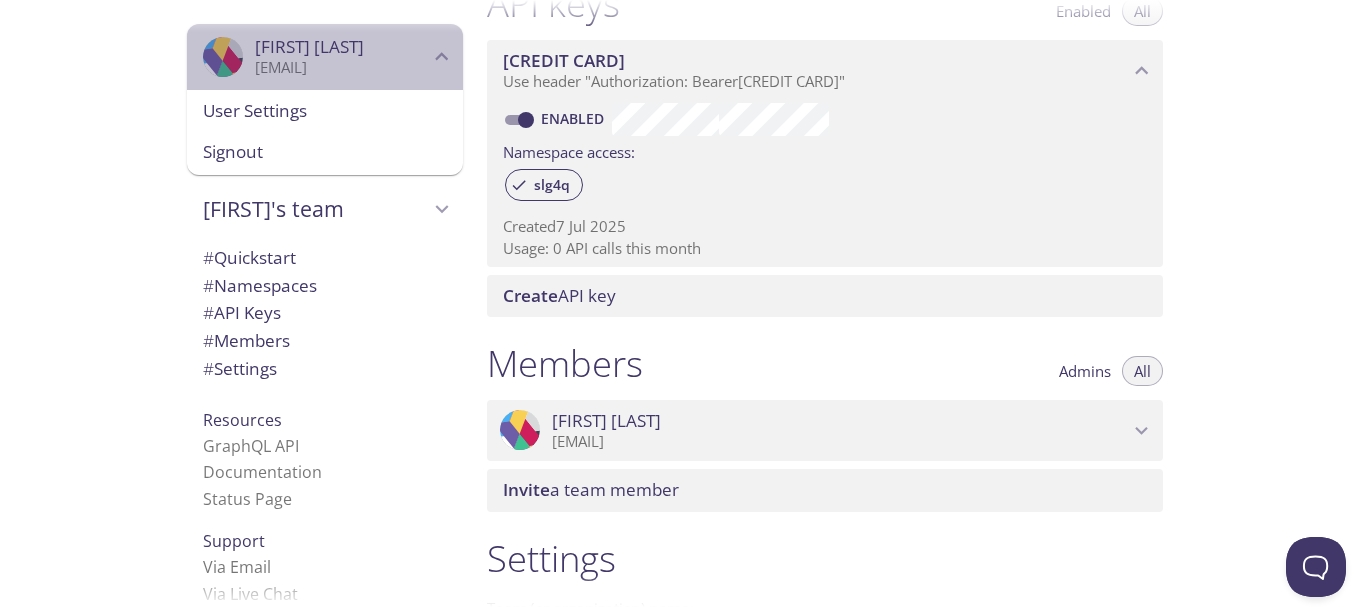 click at bounding box center (442, 57) 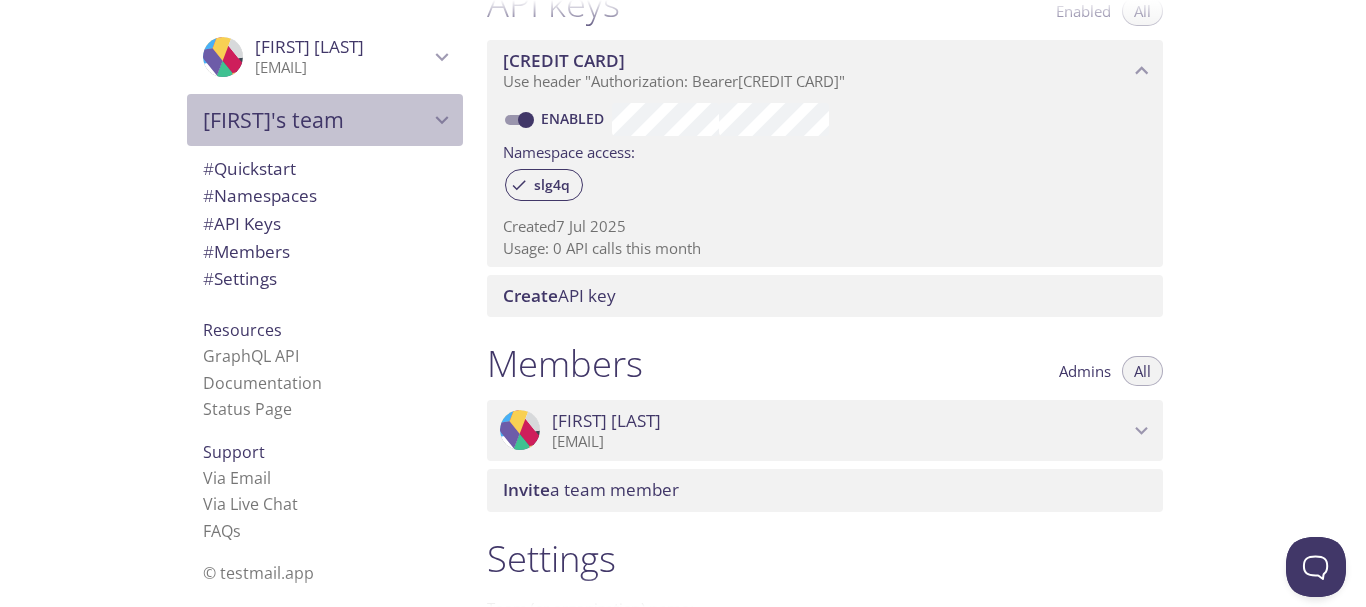click at bounding box center (442, 120) 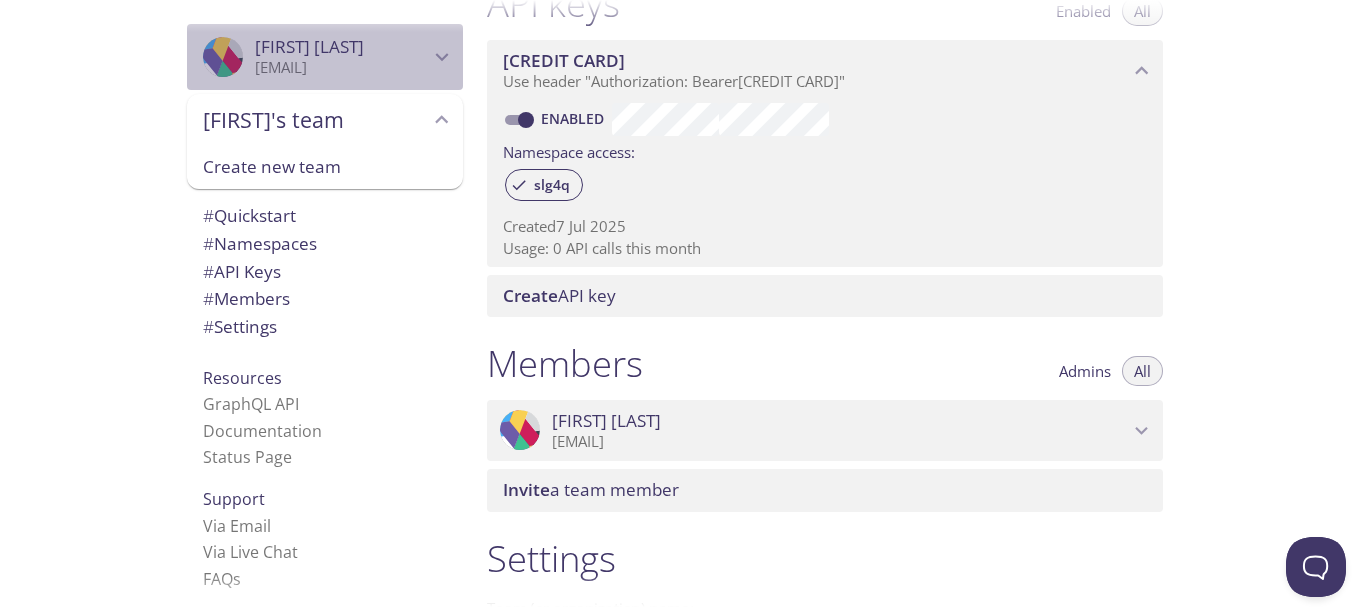 click at bounding box center (442, 57) 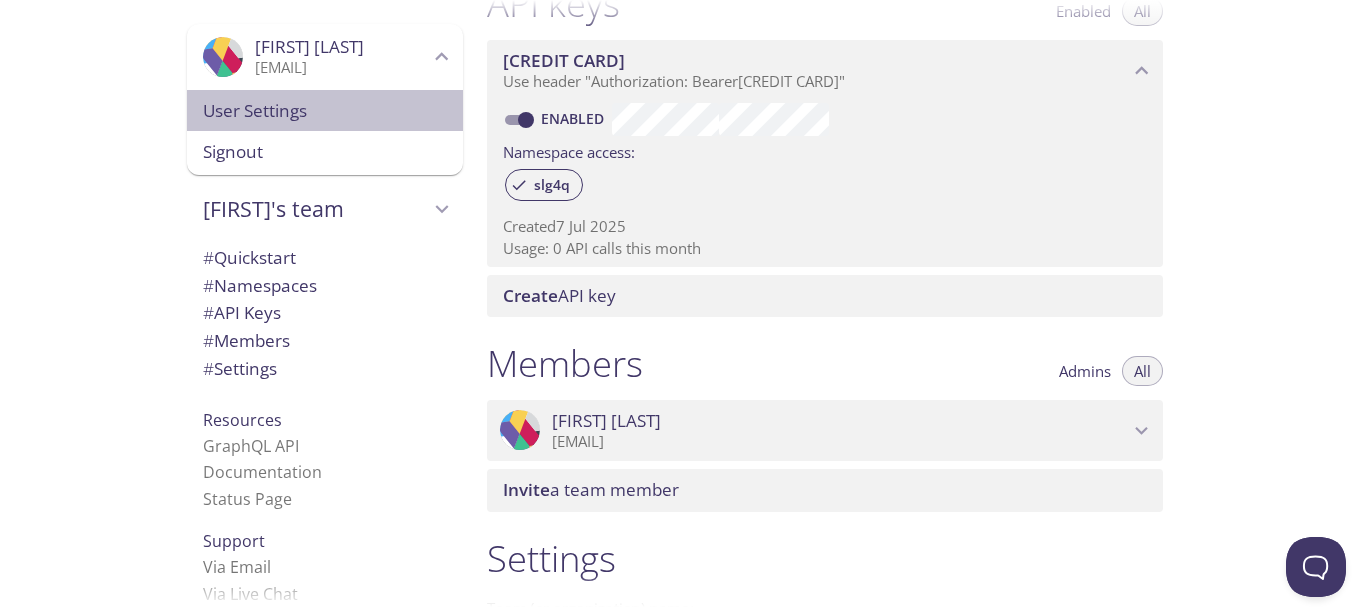 click on "User Settings" at bounding box center (325, 111) 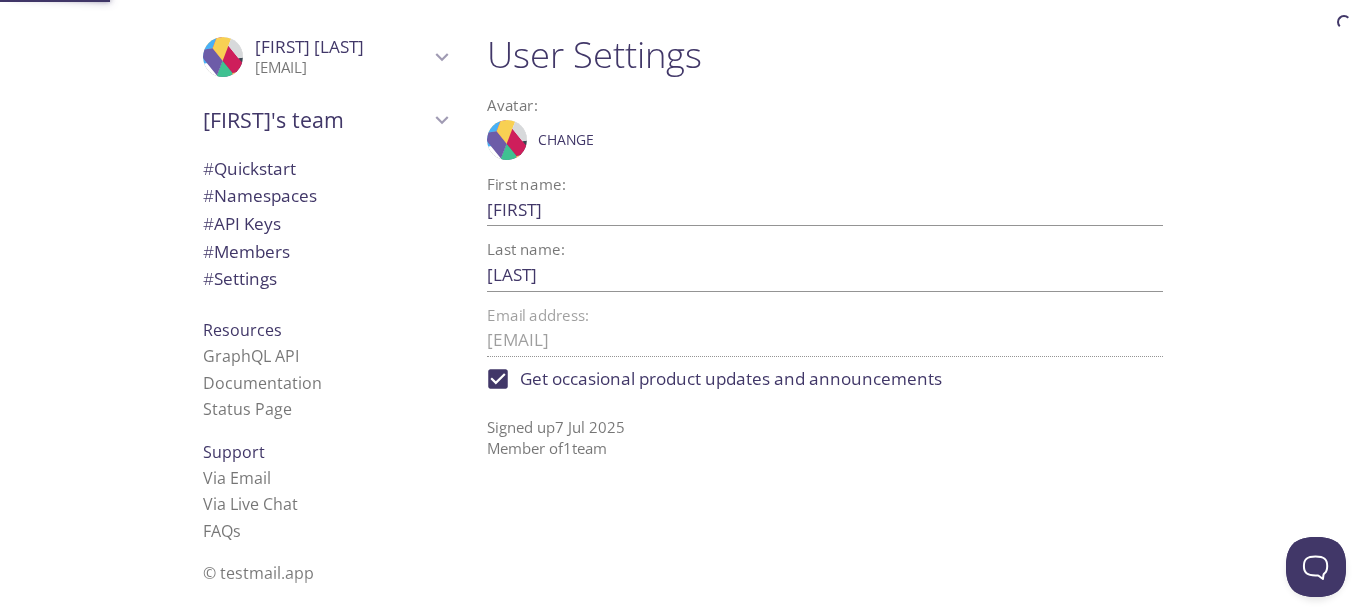 scroll, scrollTop: 0, scrollLeft: 0, axis: both 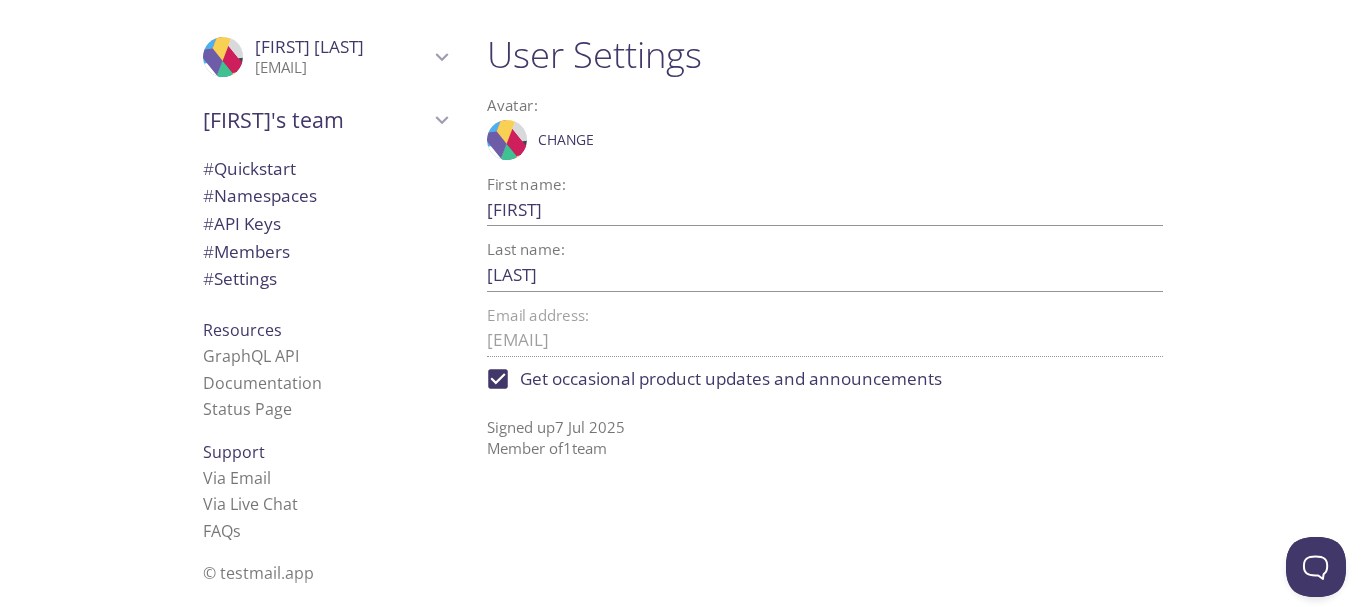 click on ".cls-1 {
fill: #6d5ca8;
}
.cls-2 {
fill: #3fc191;
}
.cls-3 {
fill: #3b4752;
}
.cls-4 {
fill: #ce1e5b;
}
.cls-5 {
fill: #f8d053;
}
.cls-6 {
fill: #48b0f7;
}
.cls-7 {
fill: #d7d9db;
}
ProfilePic [FIRST]   [LAST] [EMAIL] User Settings Signout [FIRST]'s team Create new team #  Quickstart #  Namespaces #  API Keys #  Members #  Settings Resources GraphQL API Documentation Status Page Support Via Email Via Live Chat FAQ s © example.app" at bounding box center [235, 303] 